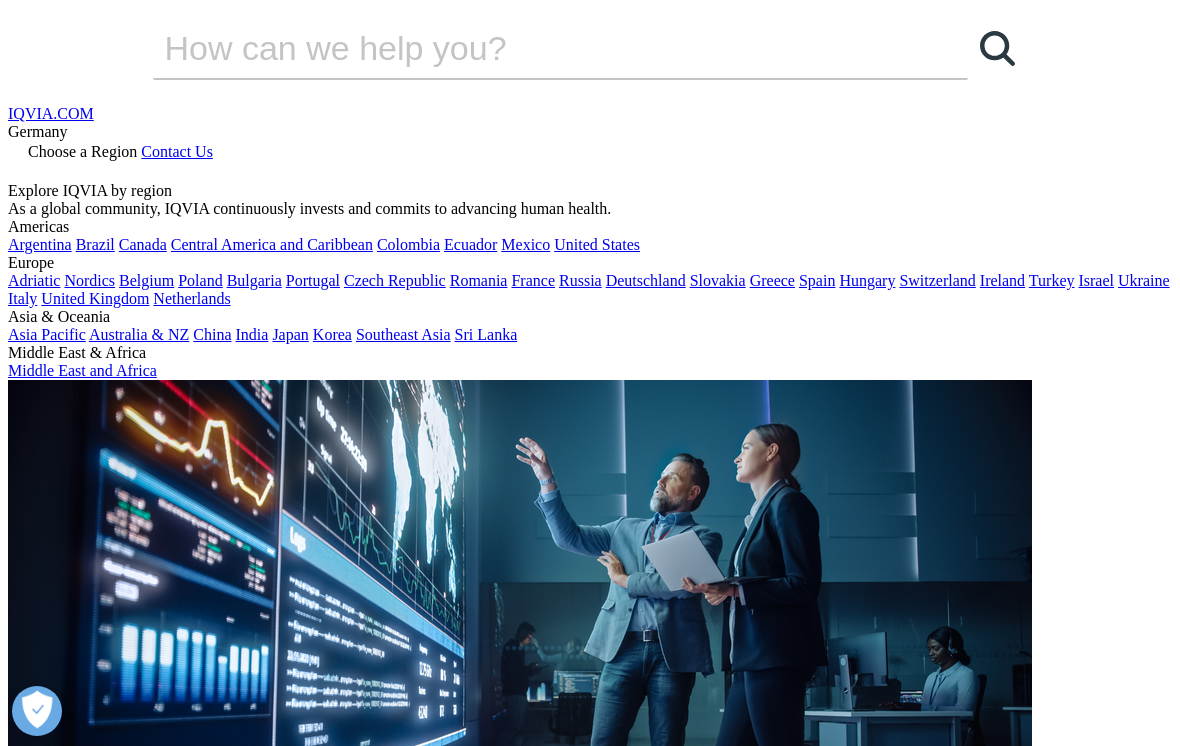 scroll, scrollTop: 0, scrollLeft: 0, axis: both 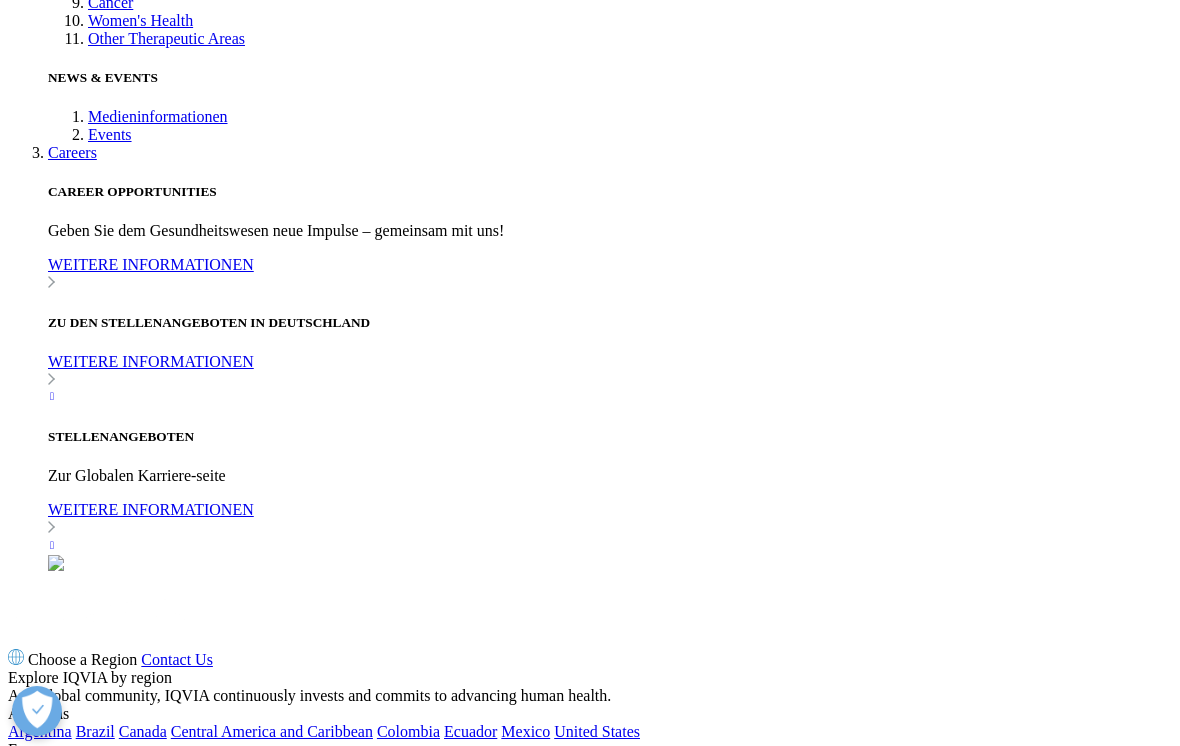 click at bounding box center (590, 8115) 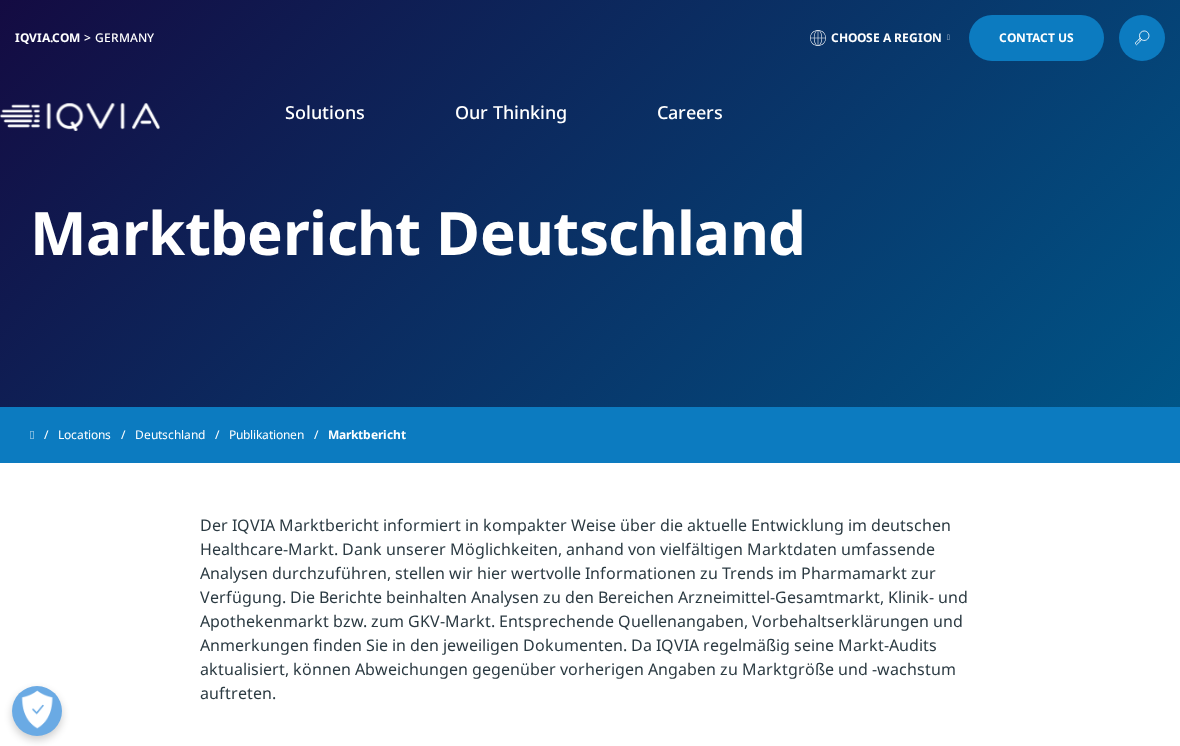 scroll, scrollTop: 0, scrollLeft: 0, axis: both 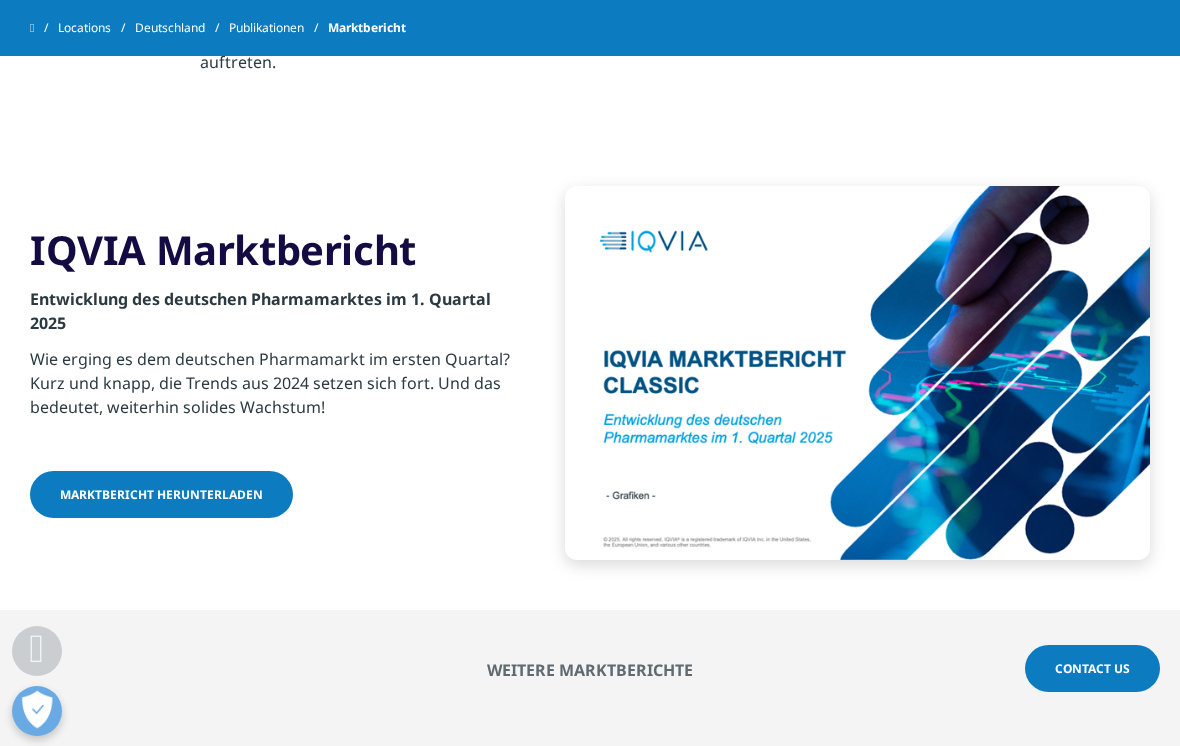 click on "Marktbericht herunterladen" at bounding box center (161, 494) 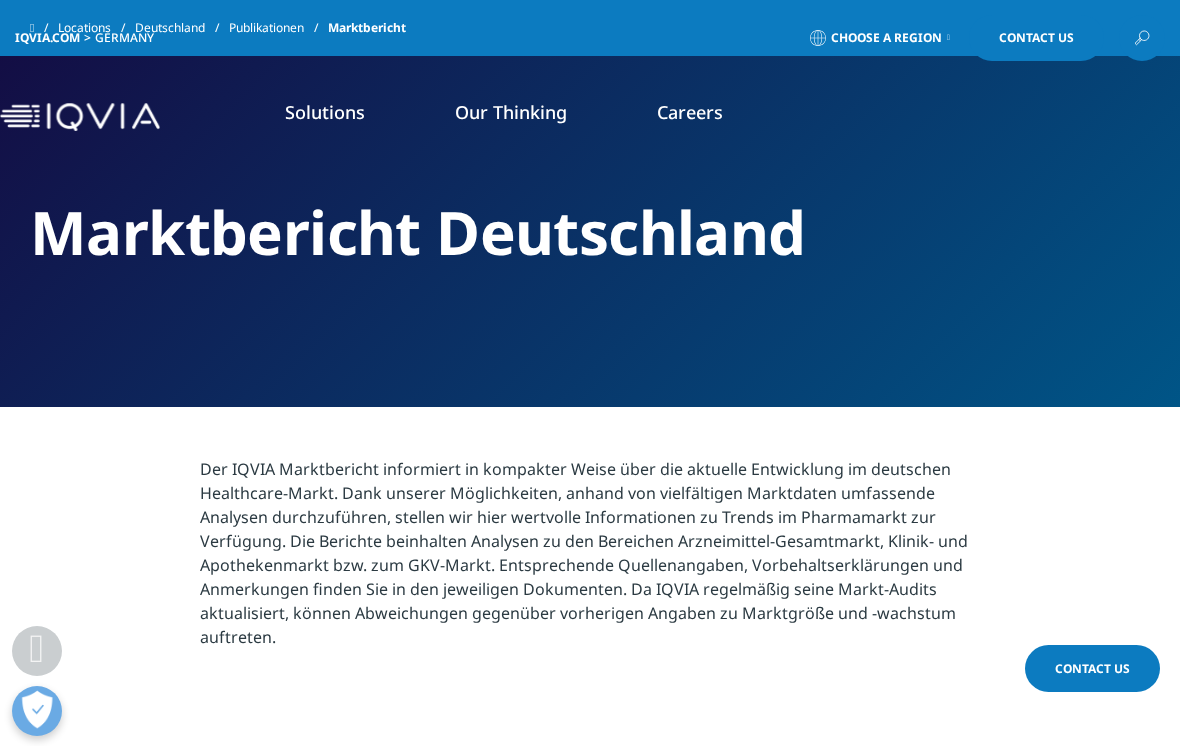 scroll, scrollTop: 571, scrollLeft: 0, axis: vertical 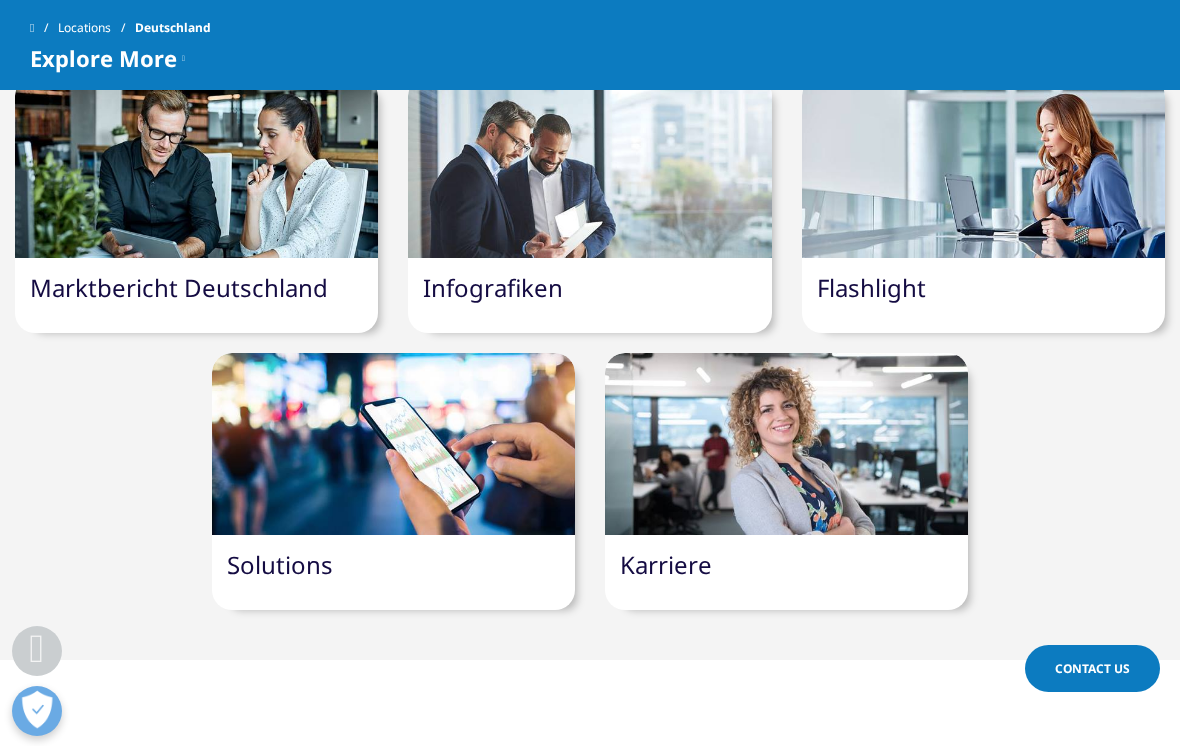 click at bounding box center [589, 167] 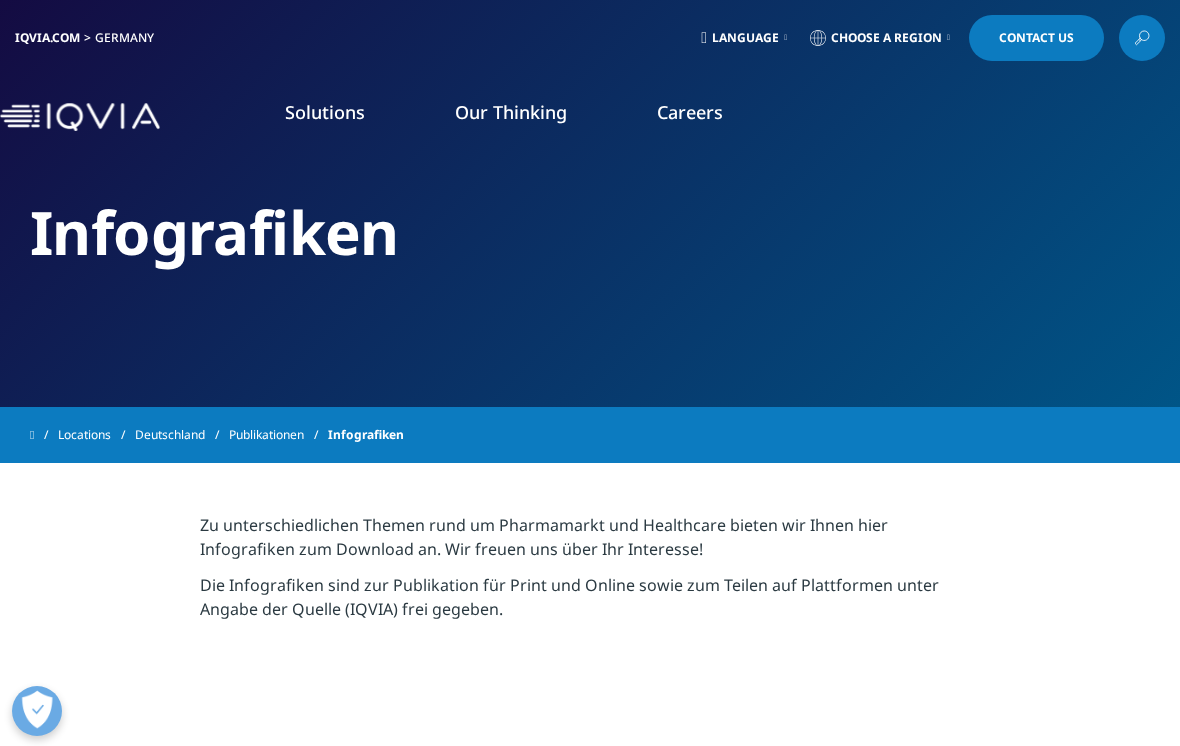 scroll, scrollTop: 0, scrollLeft: 0, axis: both 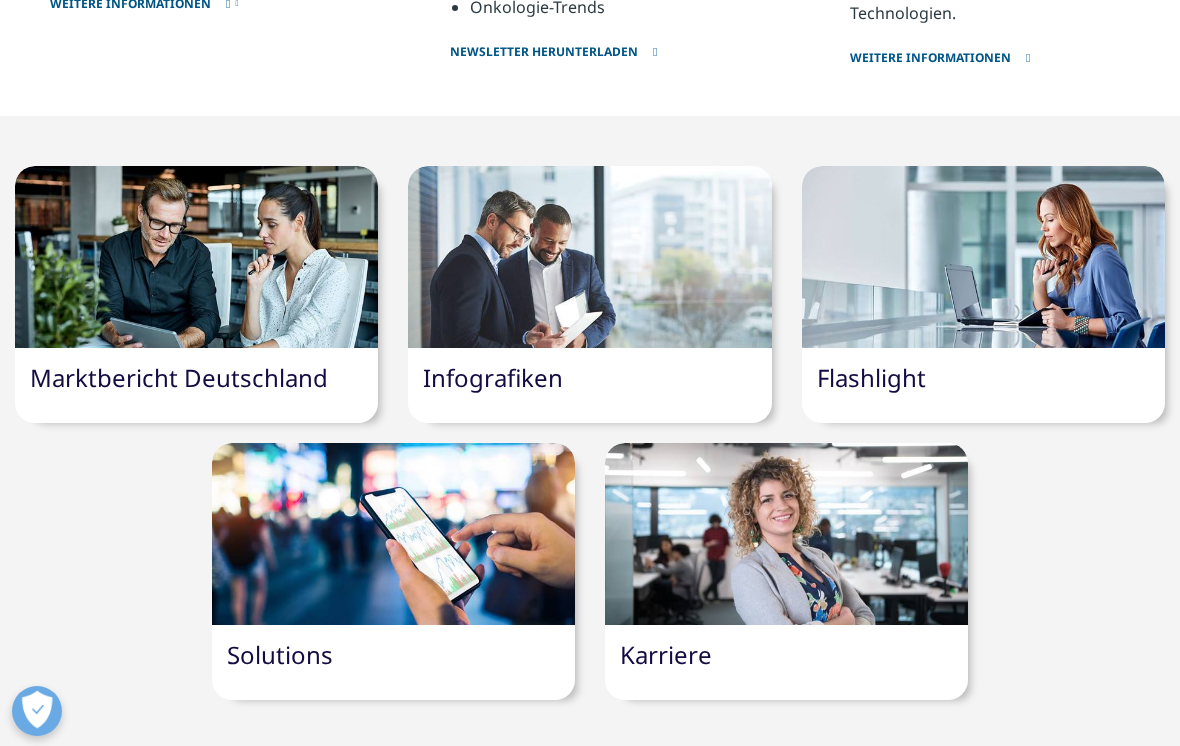 click on "Flashlight" at bounding box center (983, 385) 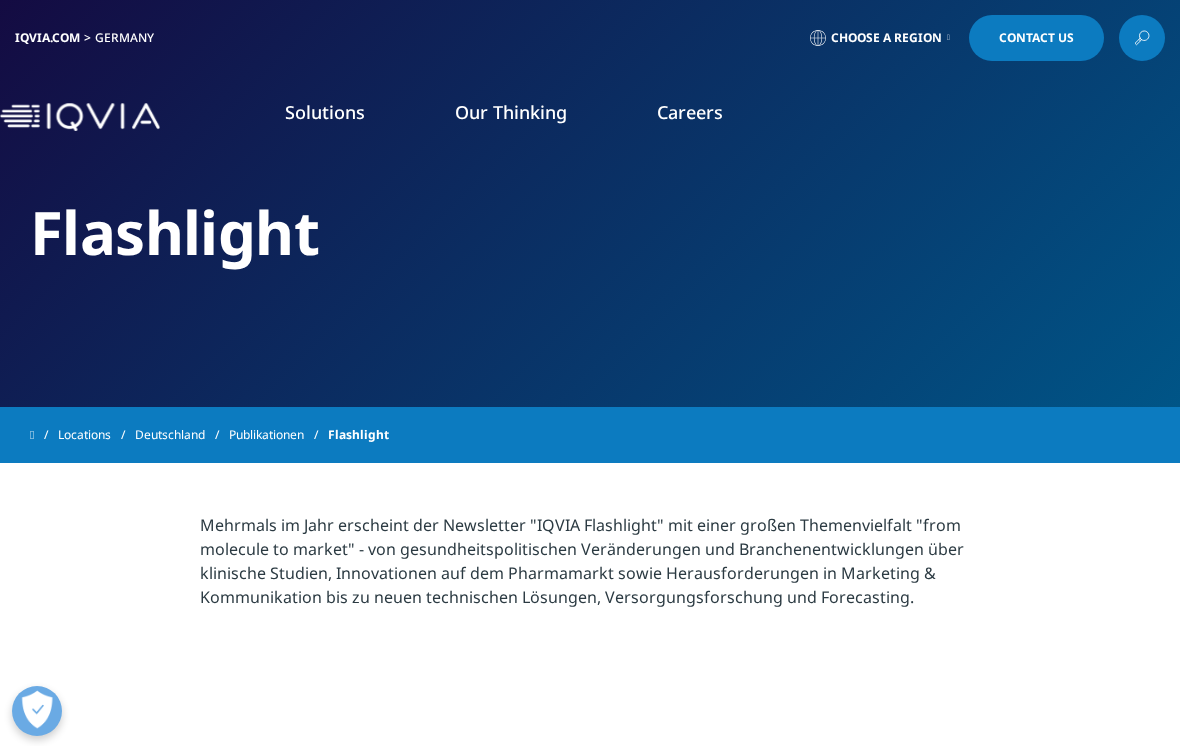 scroll, scrollTop: 0, scrollLeft: 0, axis: both 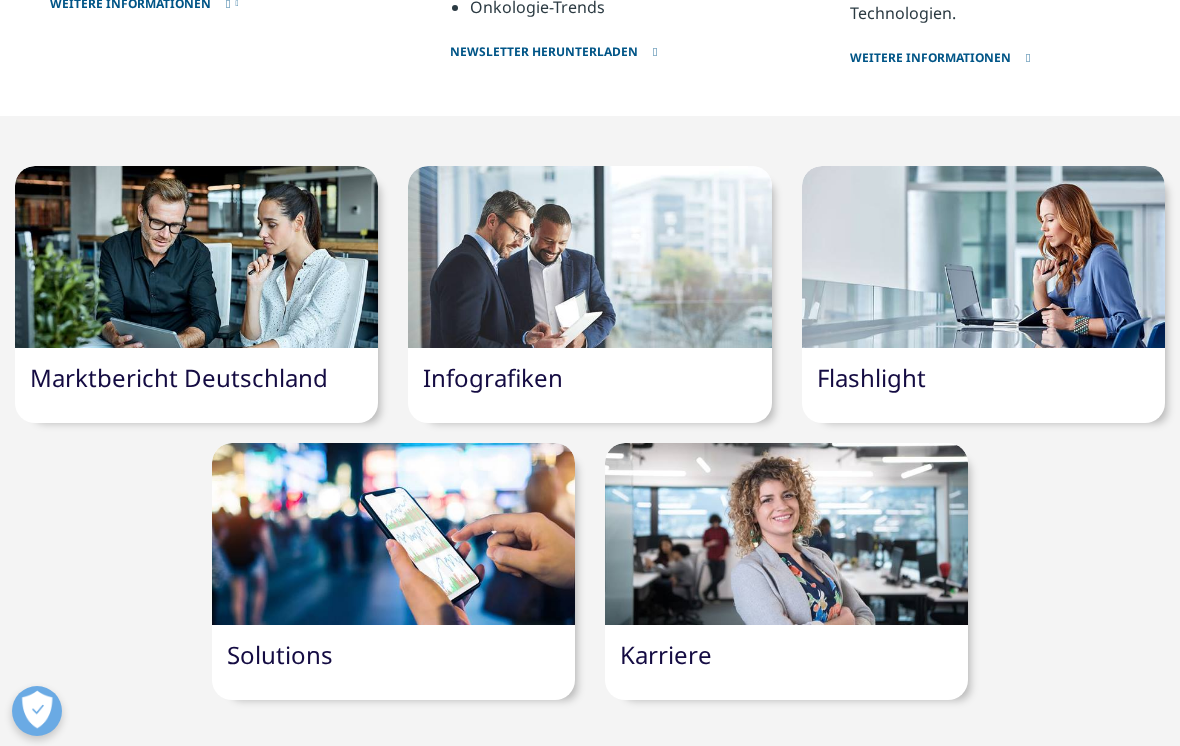 click on "Karriere" at bounding box center (666, 654) 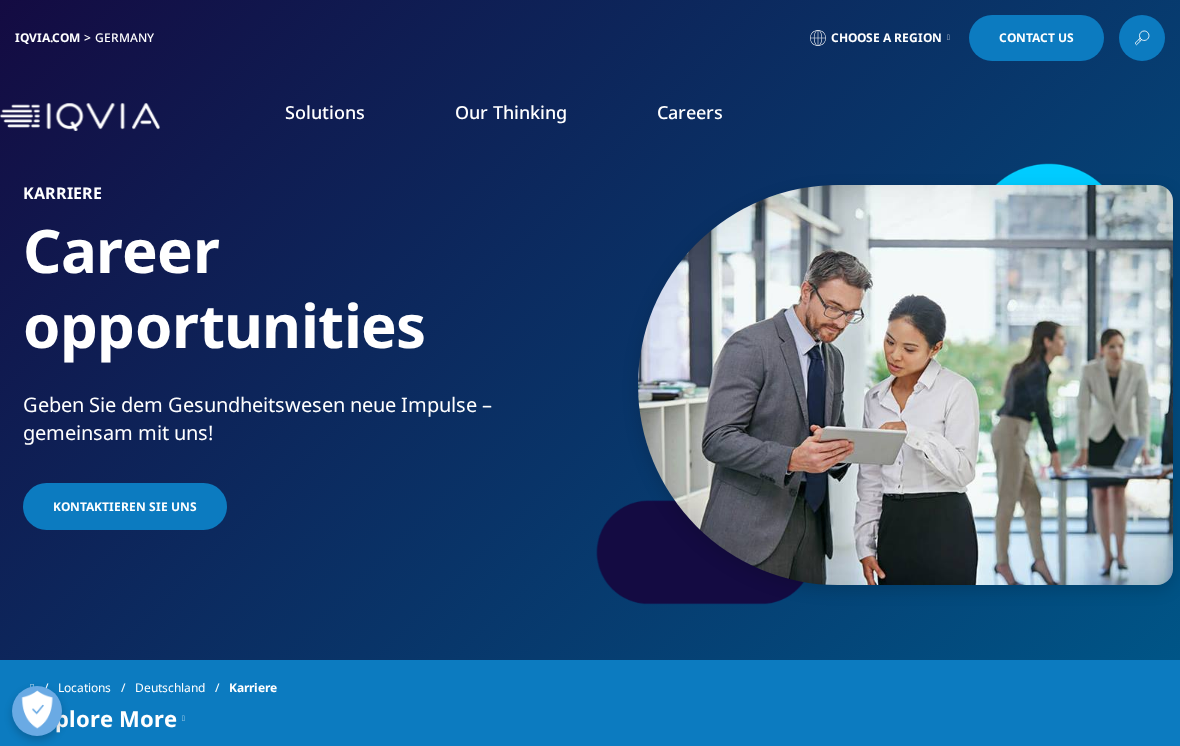 scroll, scrollTop: 0, scrollLeft: 0, axis: both 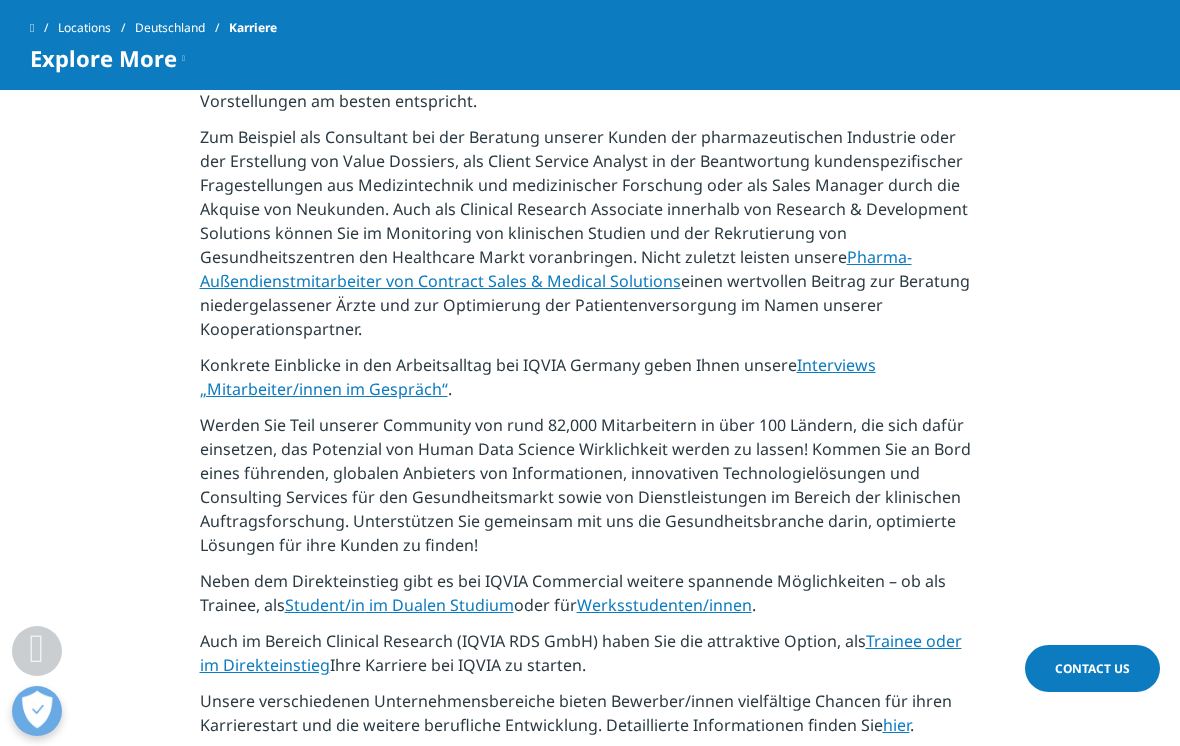 click on "Interviews „Mitarbeiter/innen im Gespräch“" at bounding box center (538, 377) 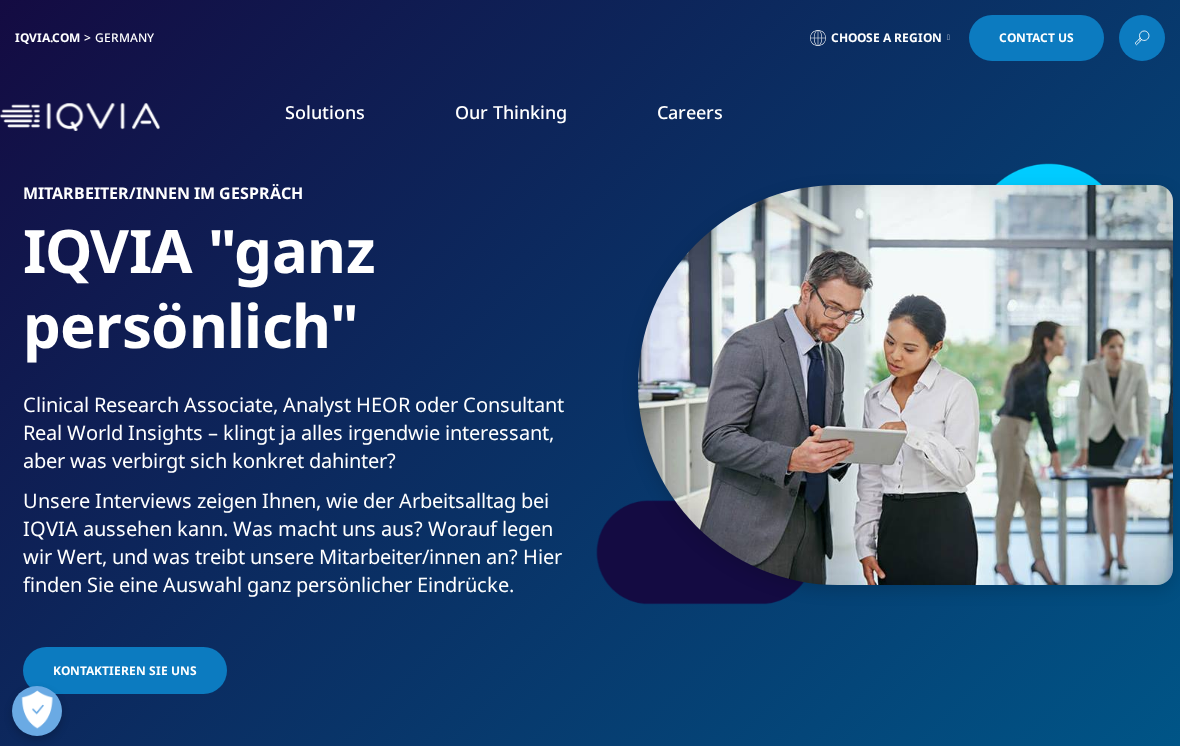 scroll, scrollTop: 0, scrollLeft: 0, axis: both 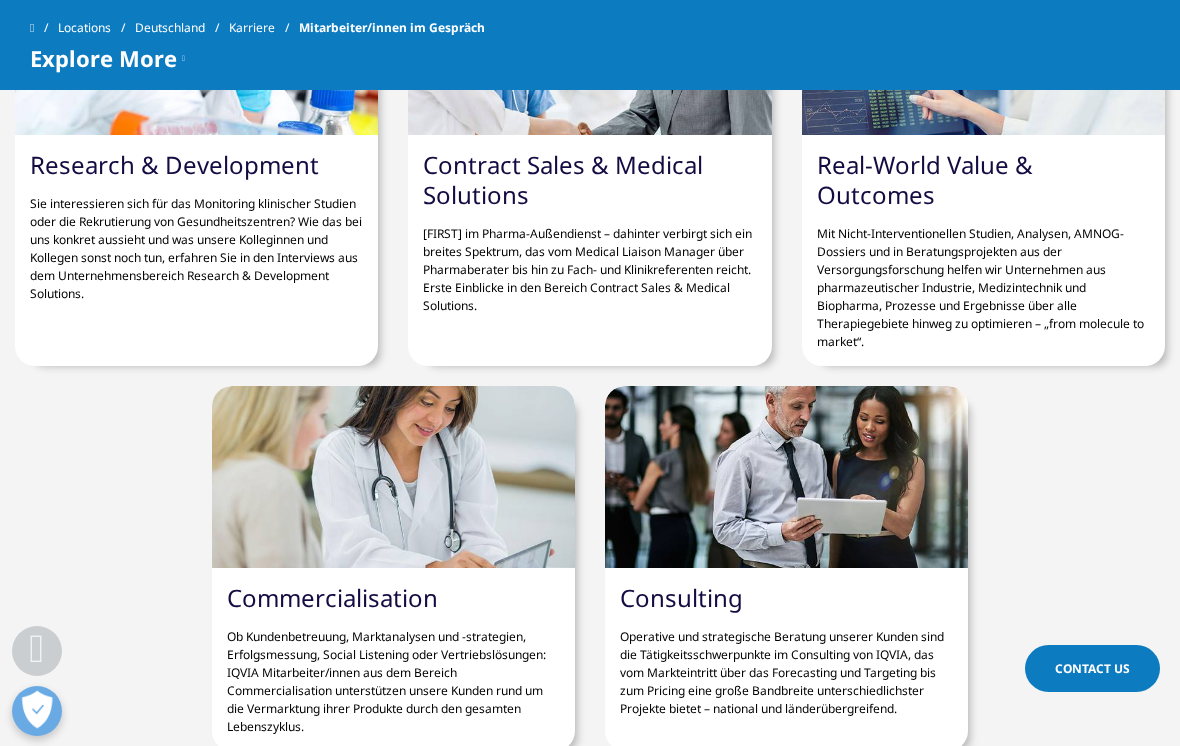 click on "Consulting" at bounding box center (681, 597) 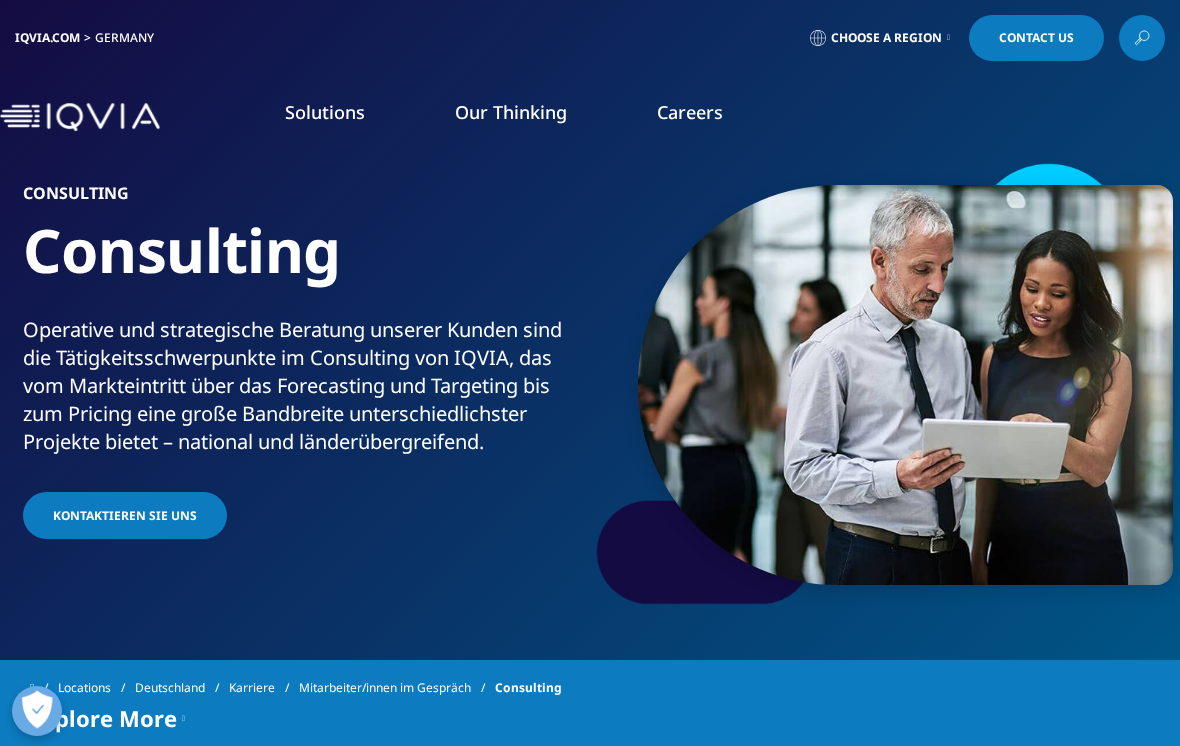 scroll, scrollTop: 0, scrollLeft: 0, axis: both 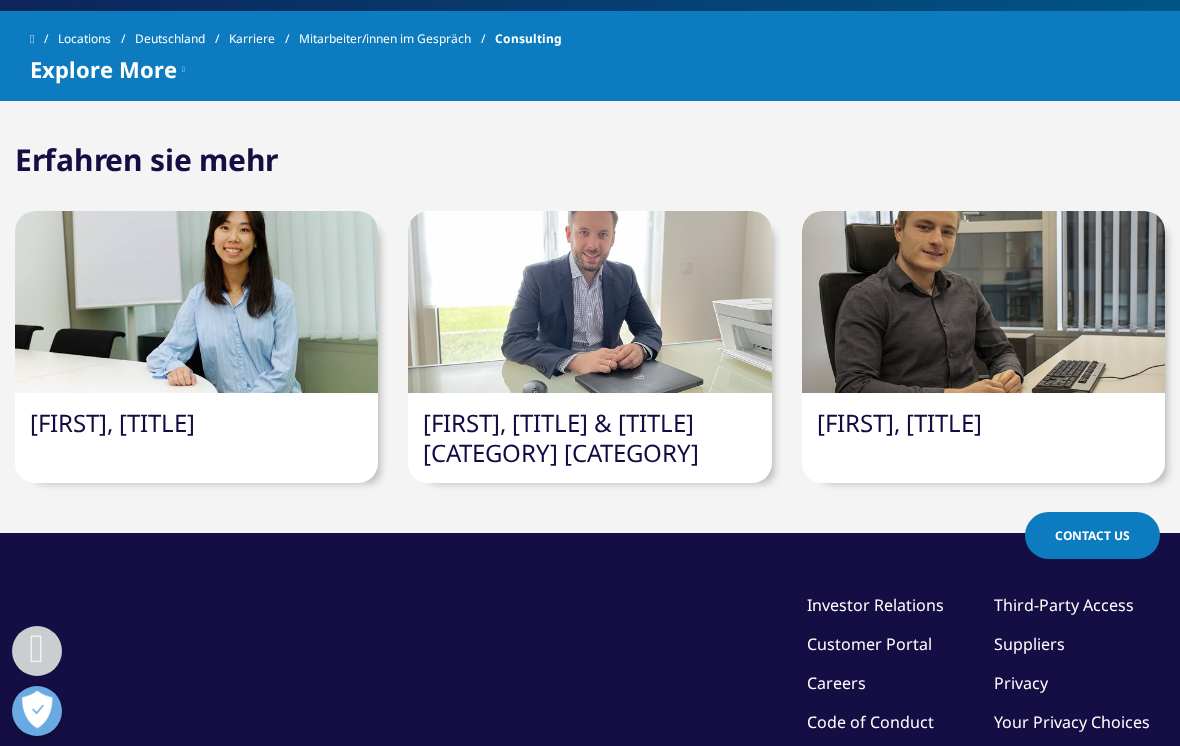 click on "[FIRST], [TITLE]" at bounding box center (899, 422) 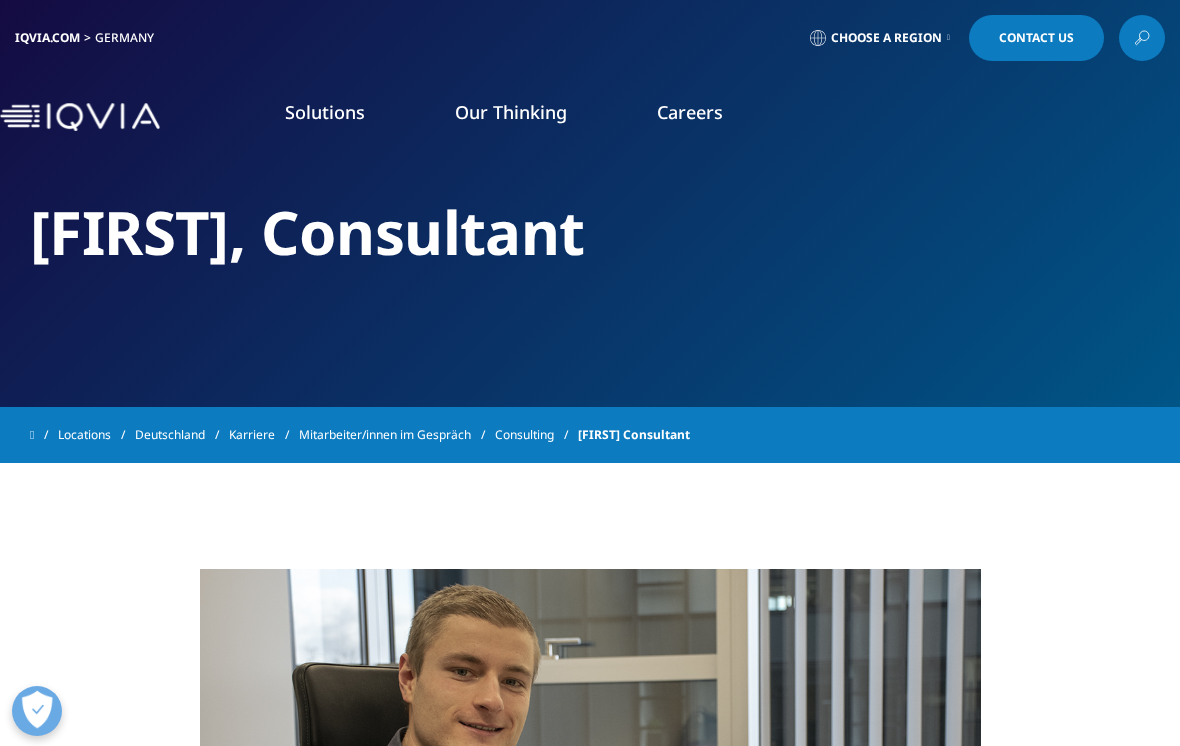 scroll, scrollTop: 0, scrollLeft: 0, axis: both 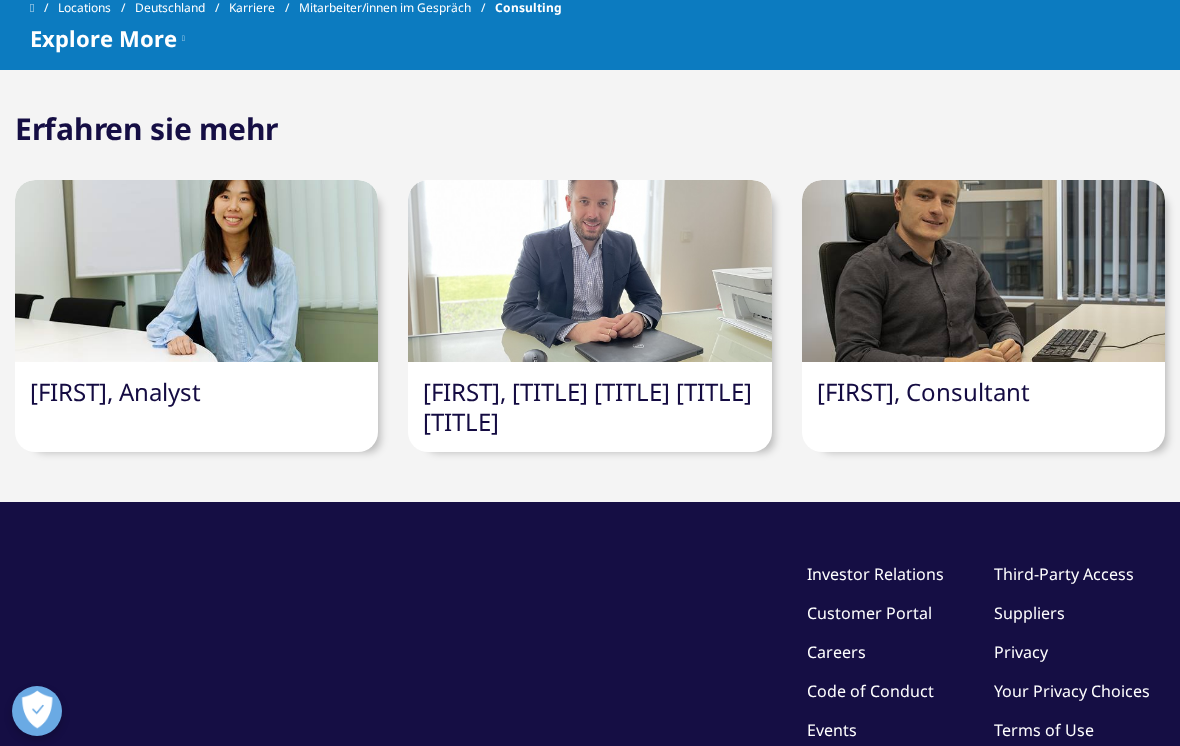 click on "[FIRST], [LAST]" at bounding box center (115, 391) 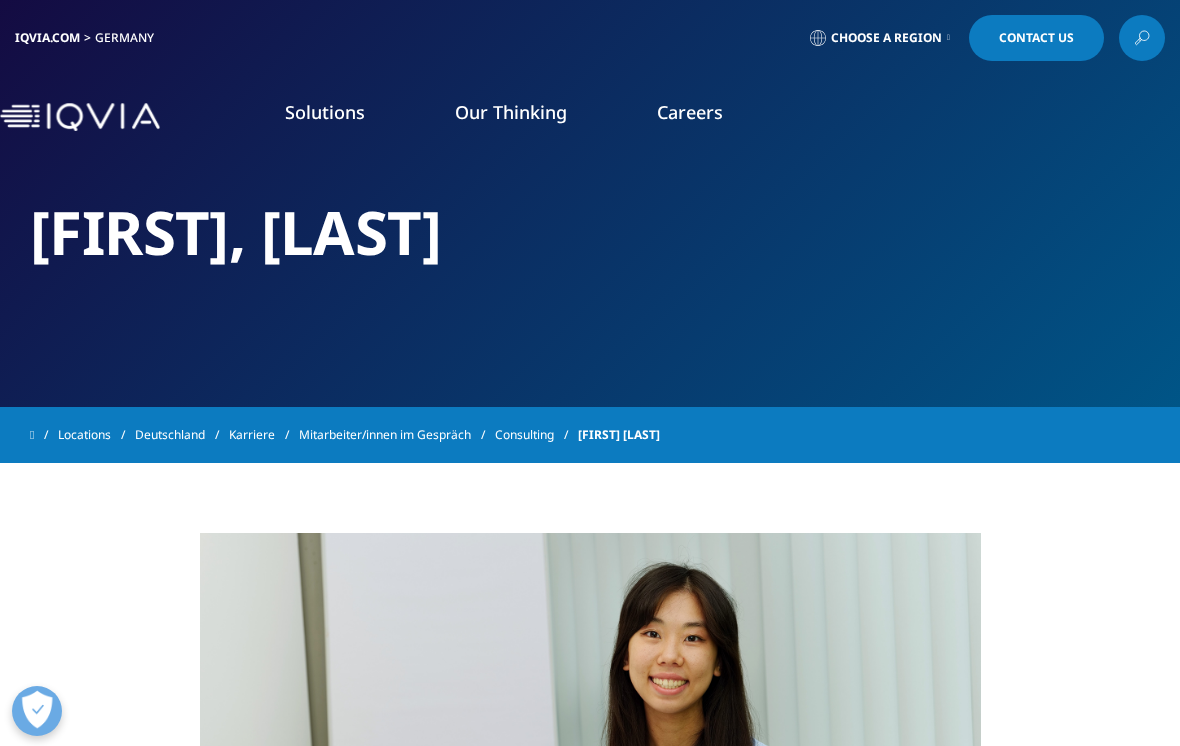 scroll, scrollTop: 0, scrollLeft: 0, axis: both 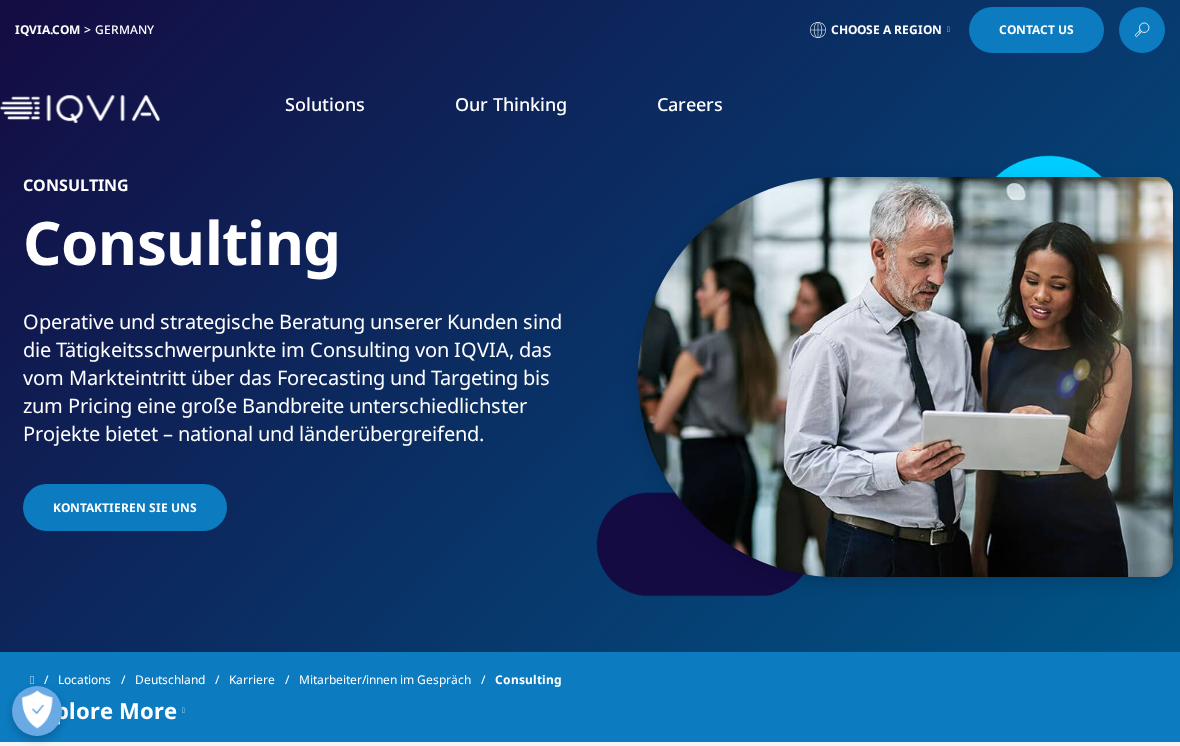 click on "WEITERE INFORMATIONEN" at bounding box center [455, 316] 